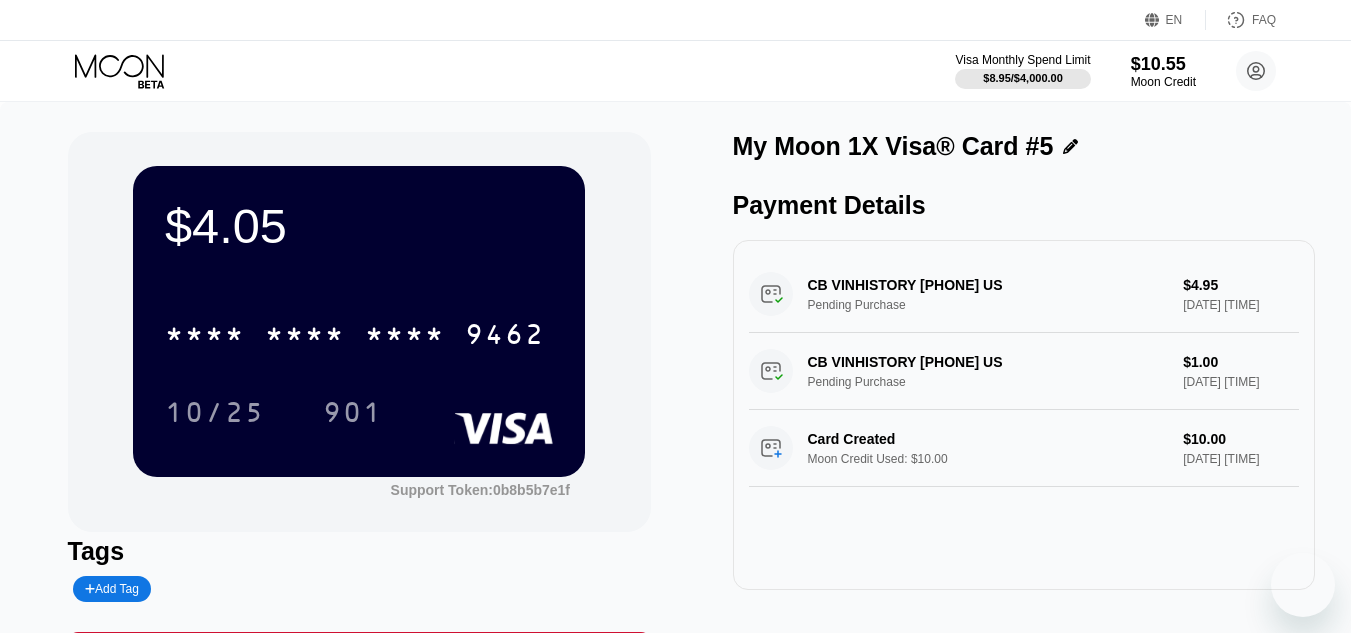 scroll, scrollTop: 0, scrollLeft: 0, axis: both 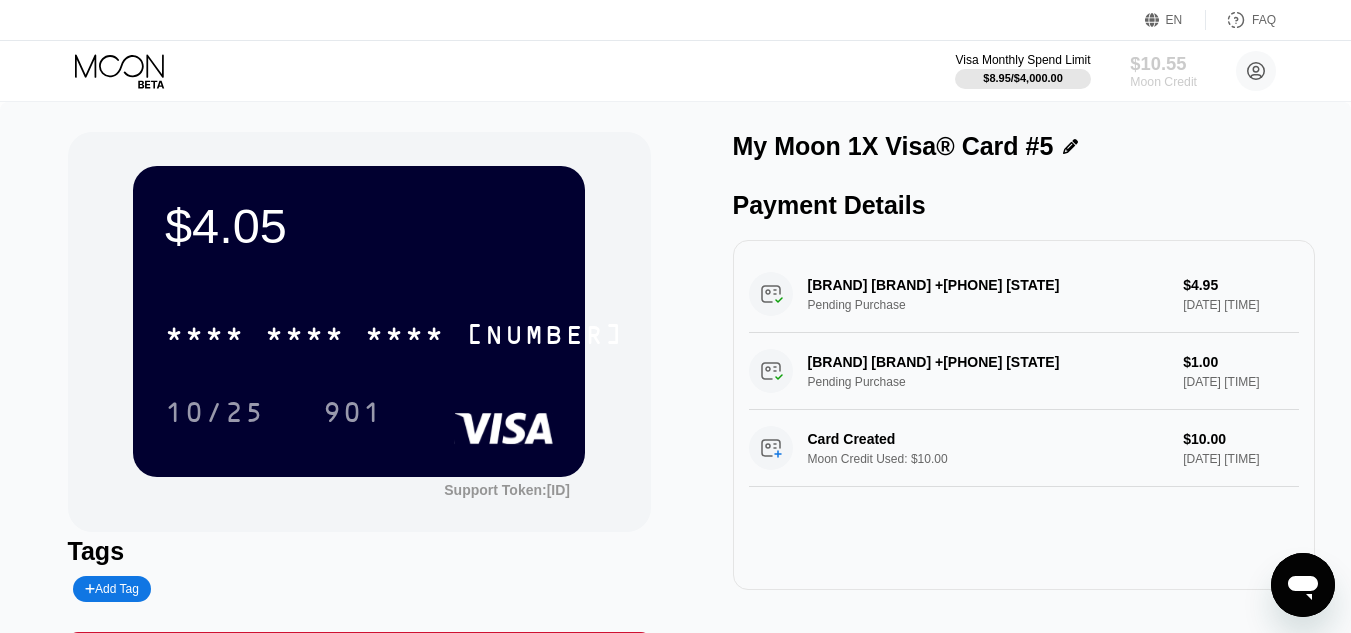 click on "Moon Credit" at bounding box center (1163, 82) 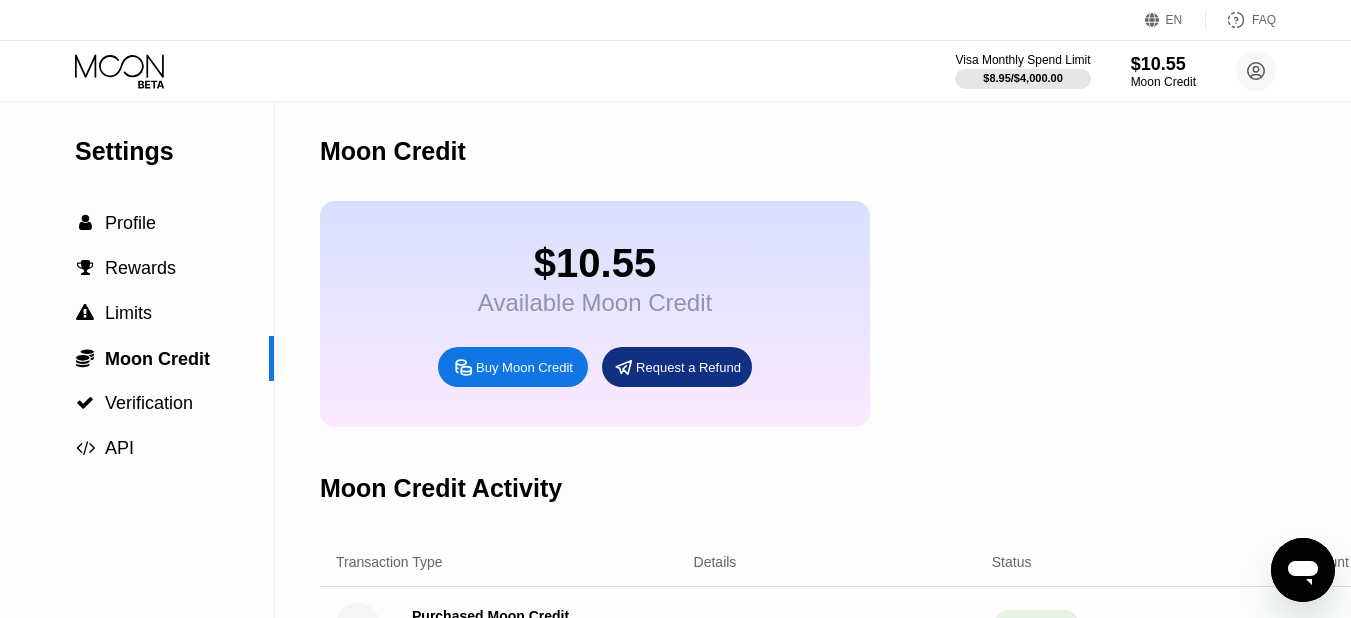 click on "Request a Refund" at bounding box center (688, 367) 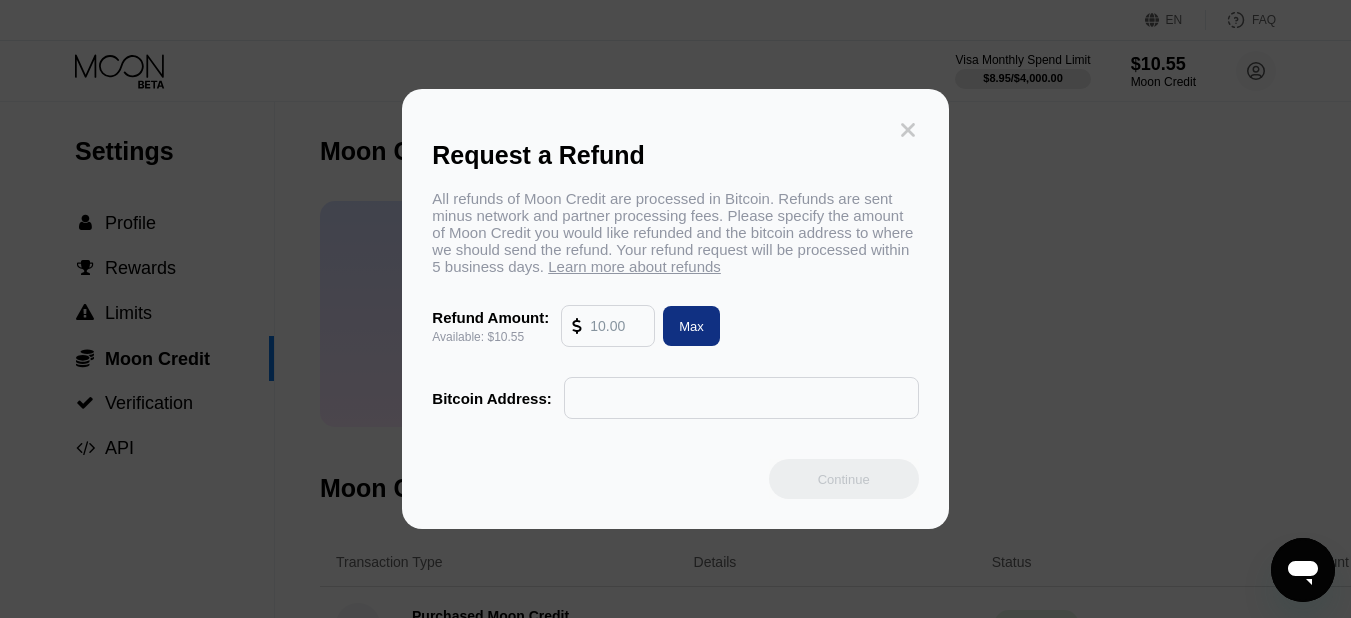 click 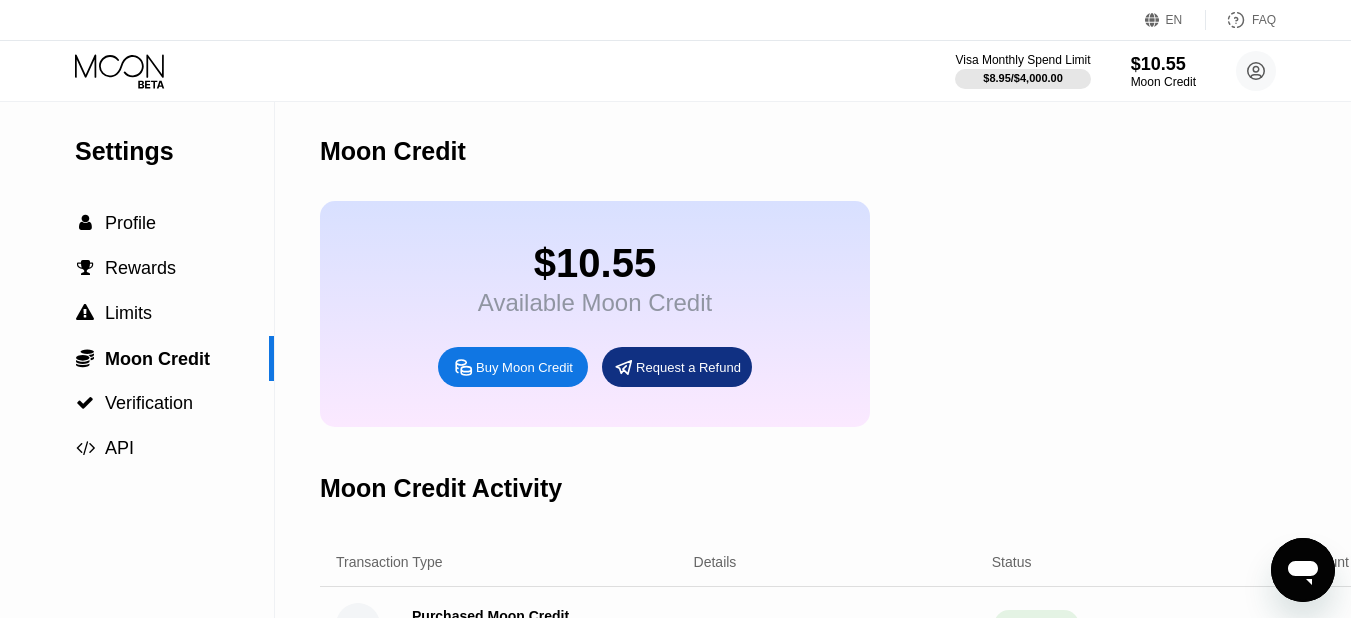 click 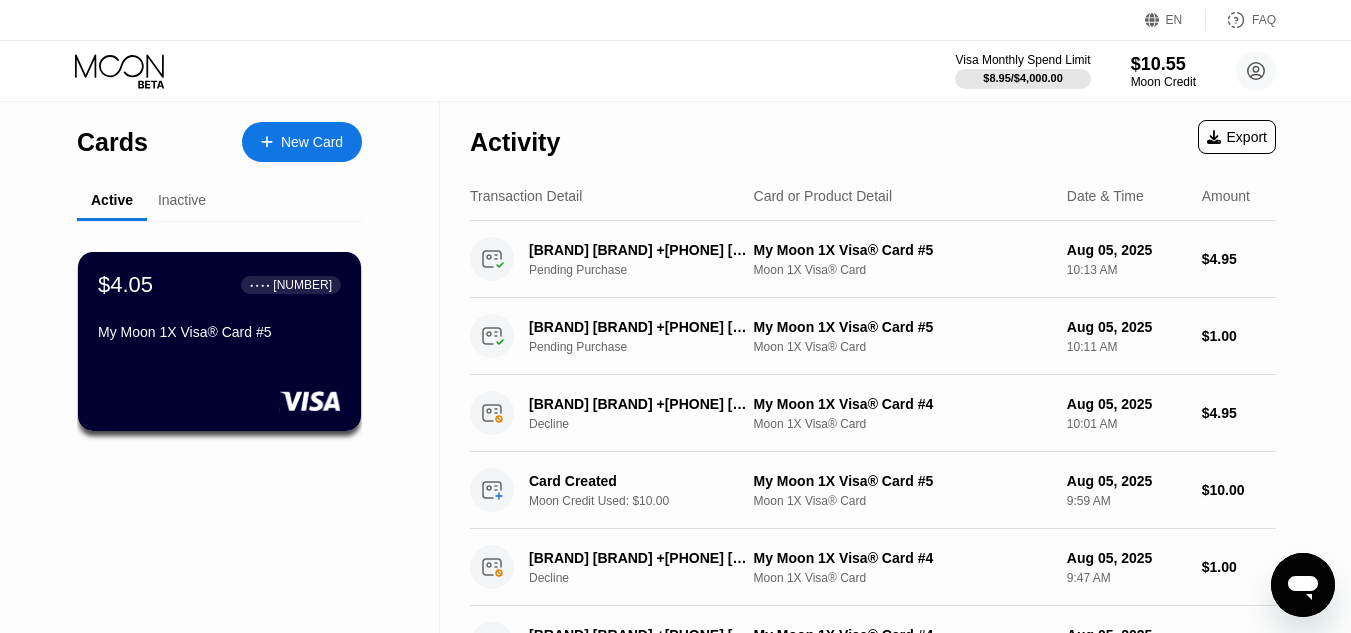 click 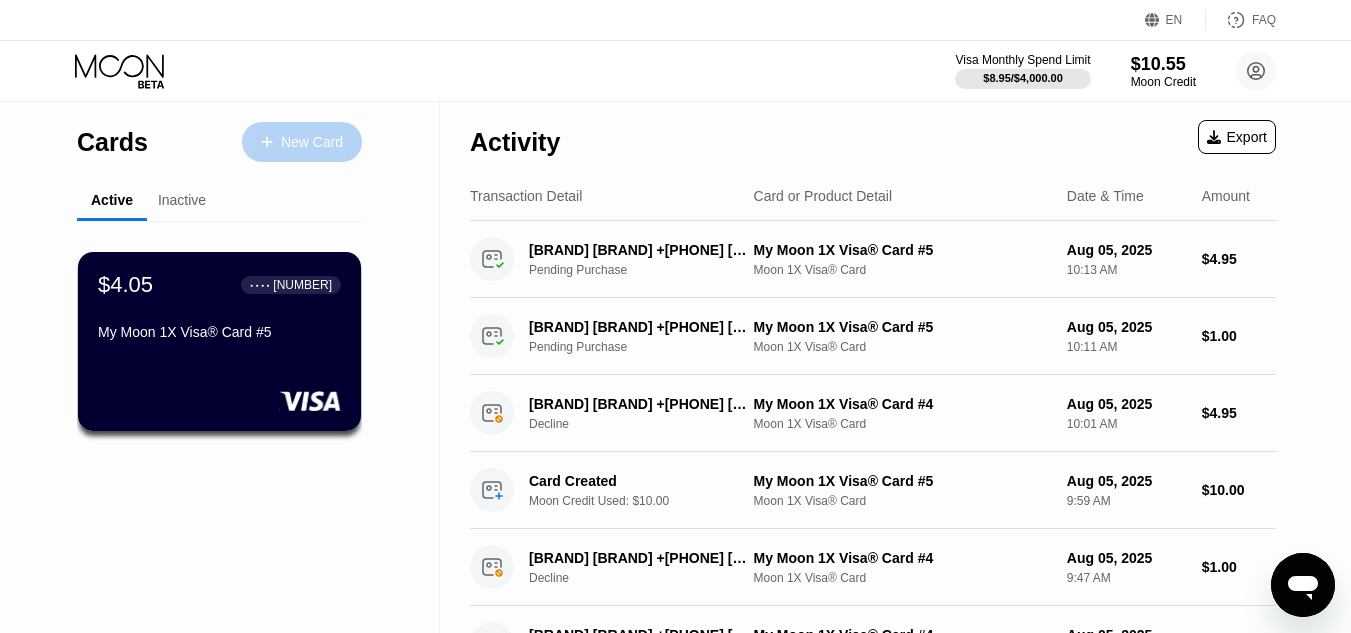 click on "New Card" at bounding box center (312, 142) 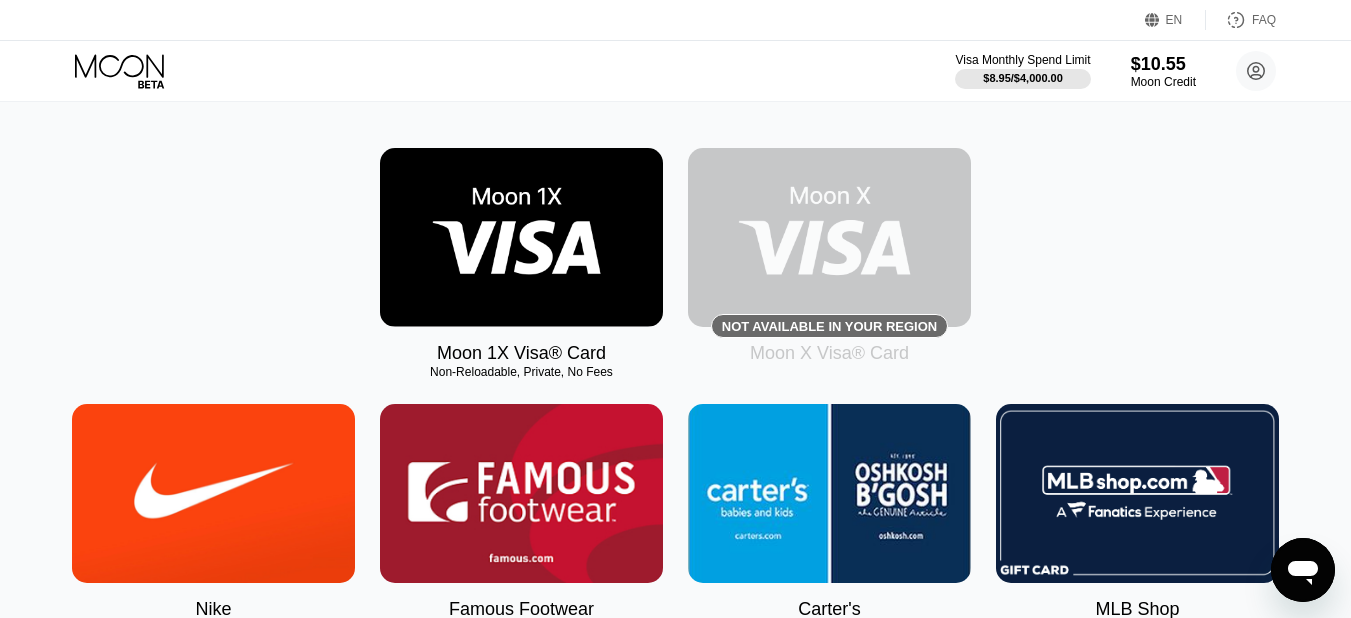 scroll, scrollTop: 300, scrollLeft: 0, axis: vertical 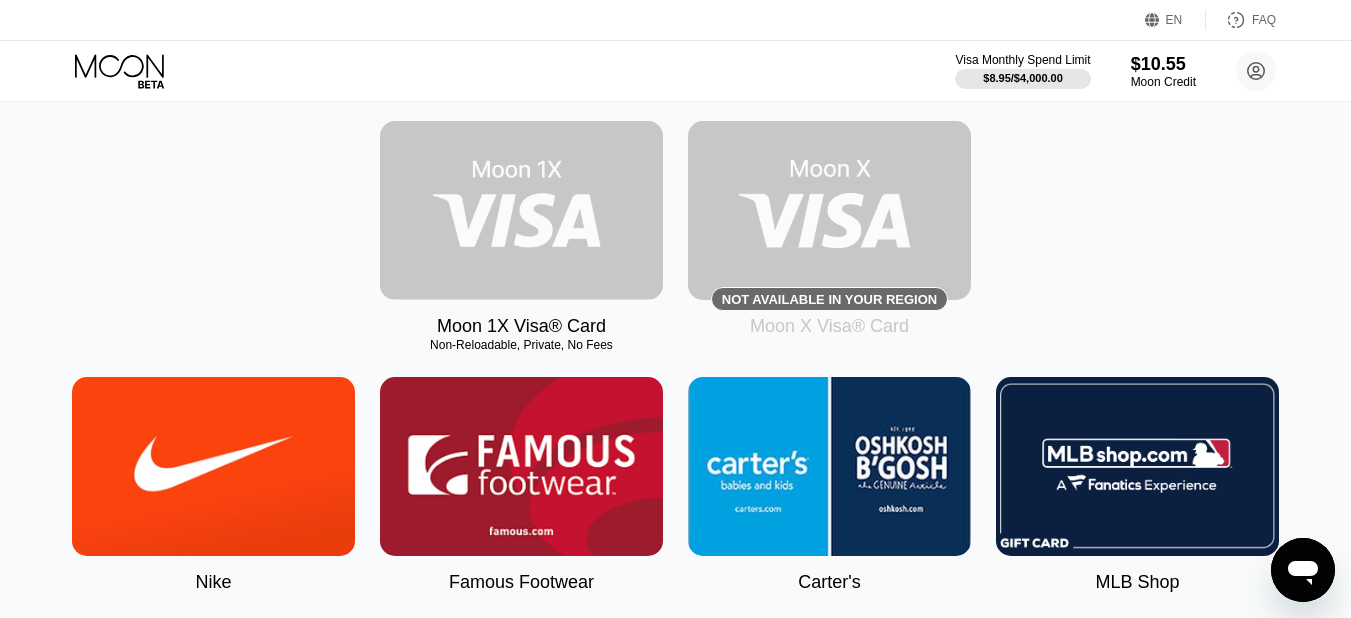 click at bounding box center [521, 210] 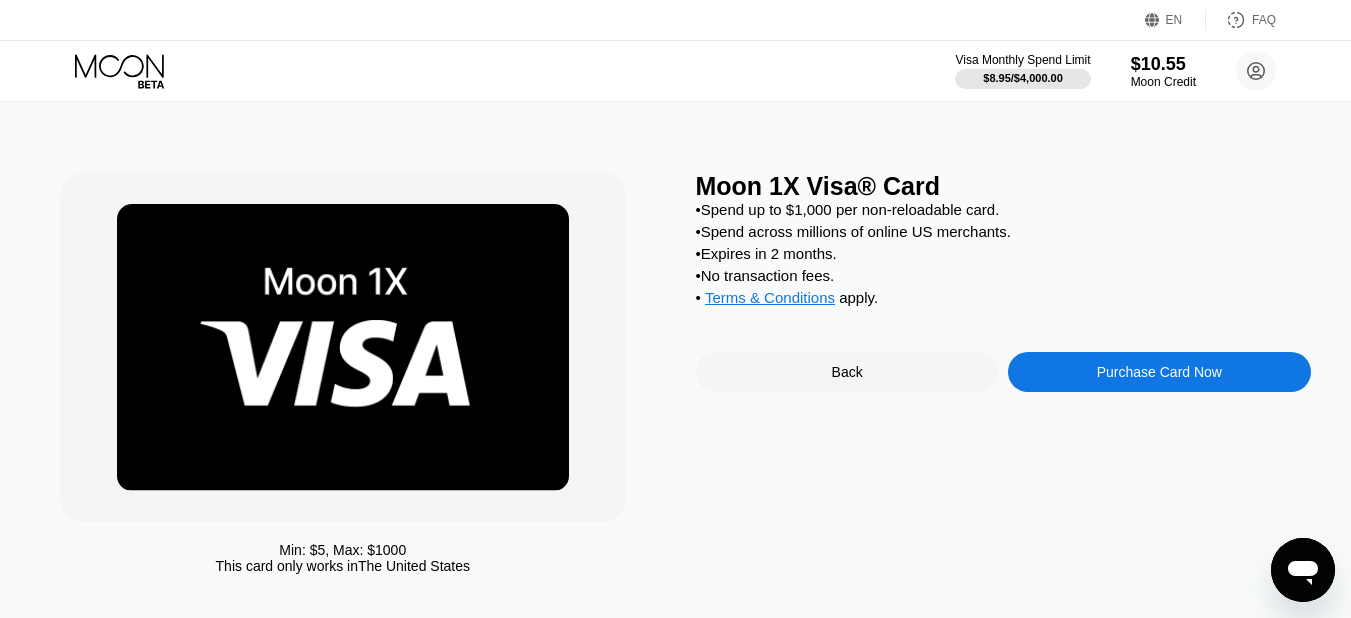 scroll, scrollTop: 0, scrollLeft: 0, axis: both 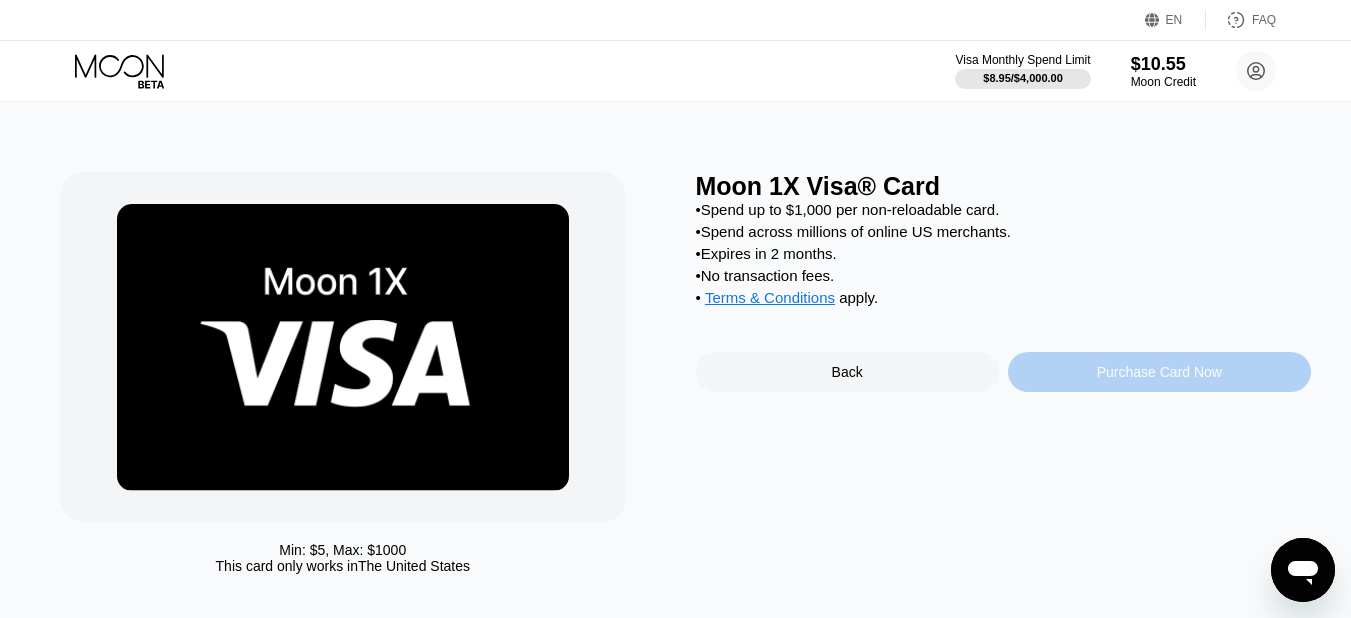click on "Purchase Card Now" at bounding box center (1159, 372) 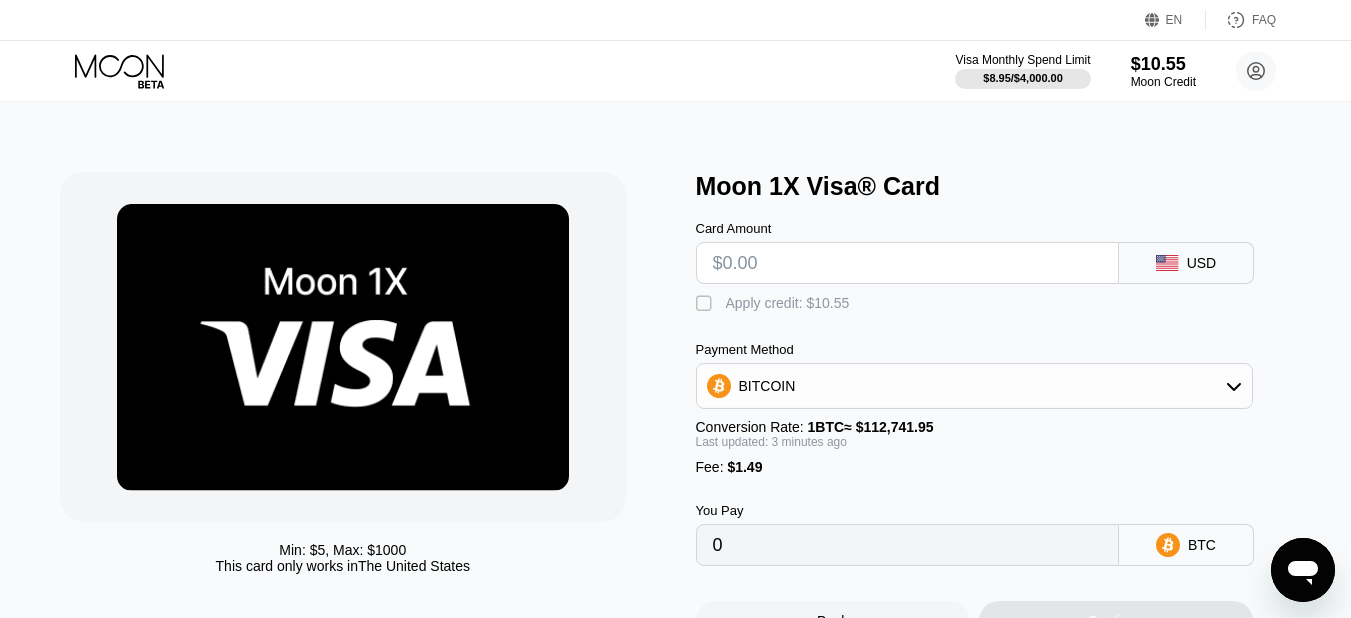 click at bounding box center [907, 263] 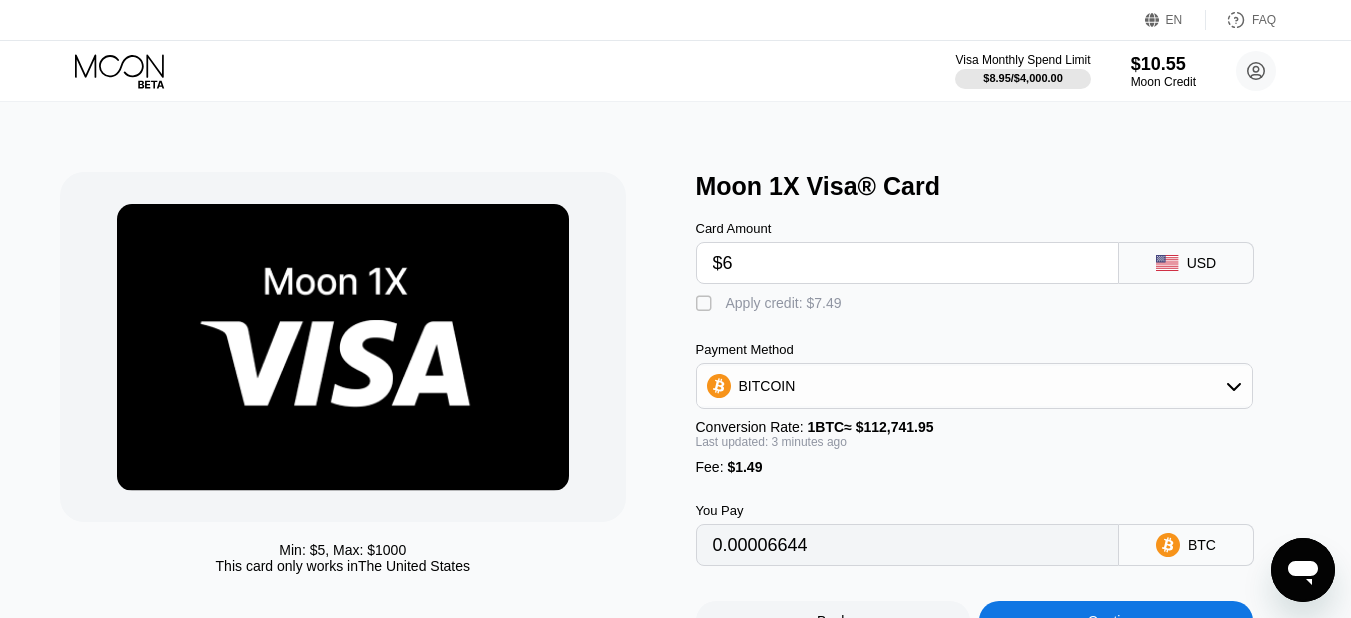 type on "0.00006644" 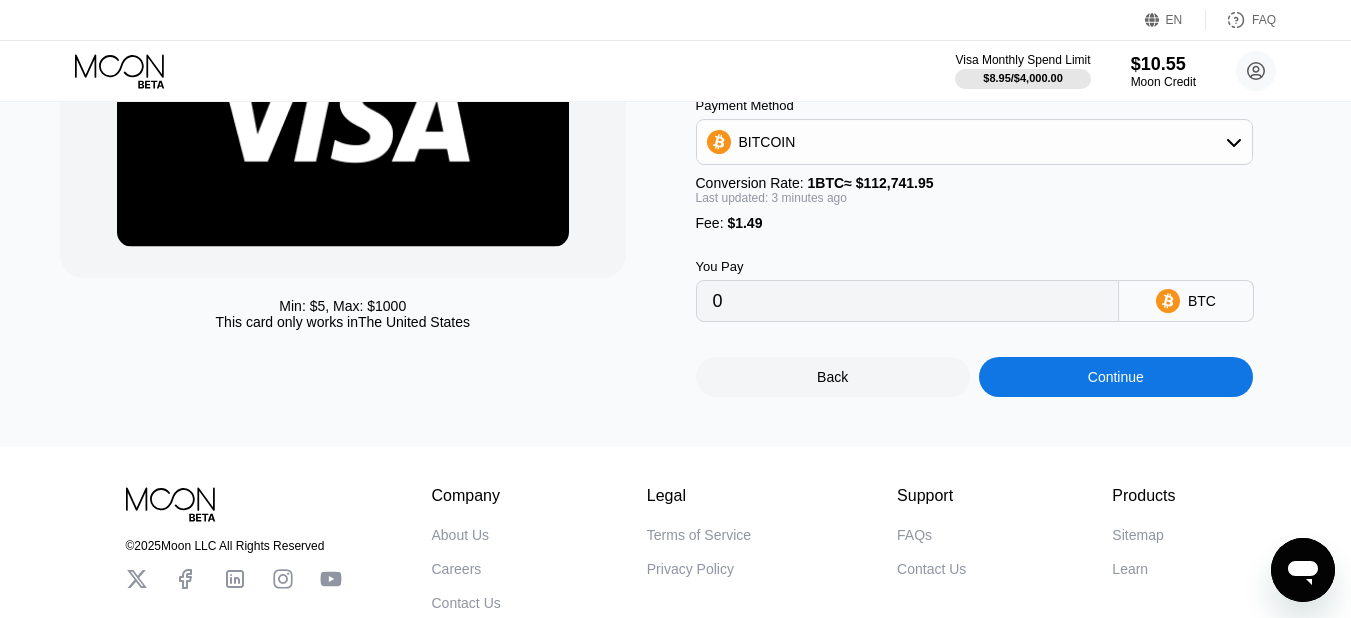 scroll, scrollTop: 300, scrollLeft: 0, axis: vertical 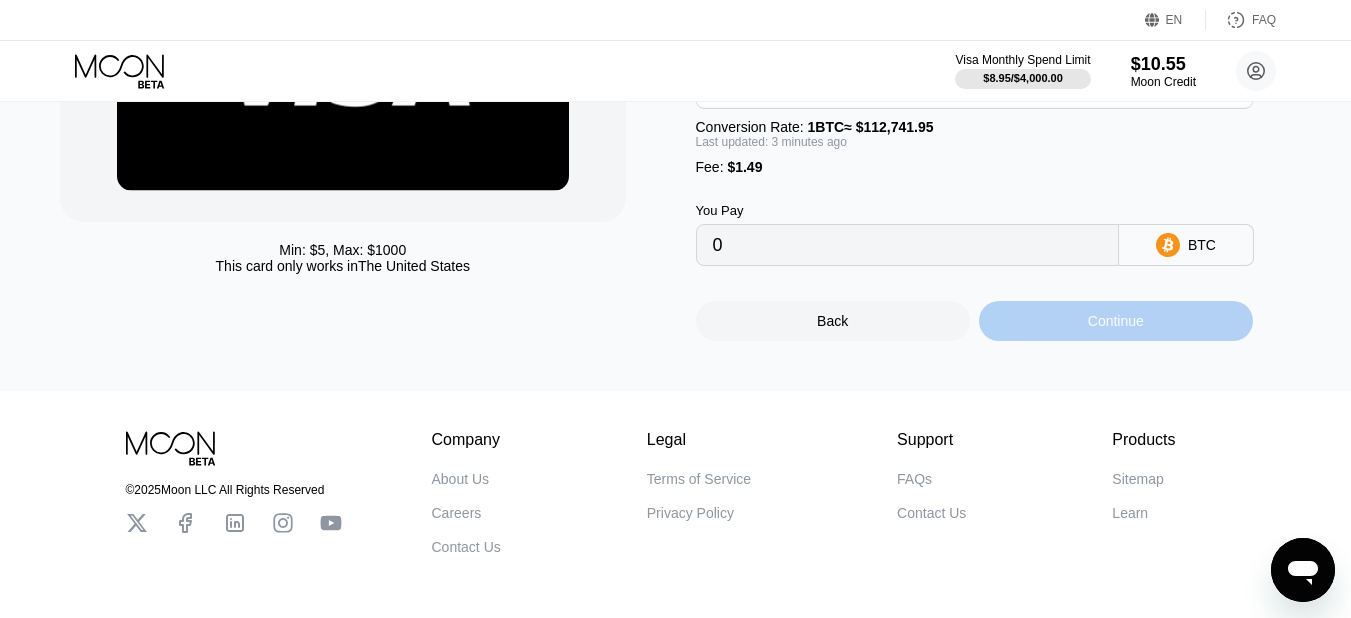 click on "Continue" at bounding box center (1116, 321) 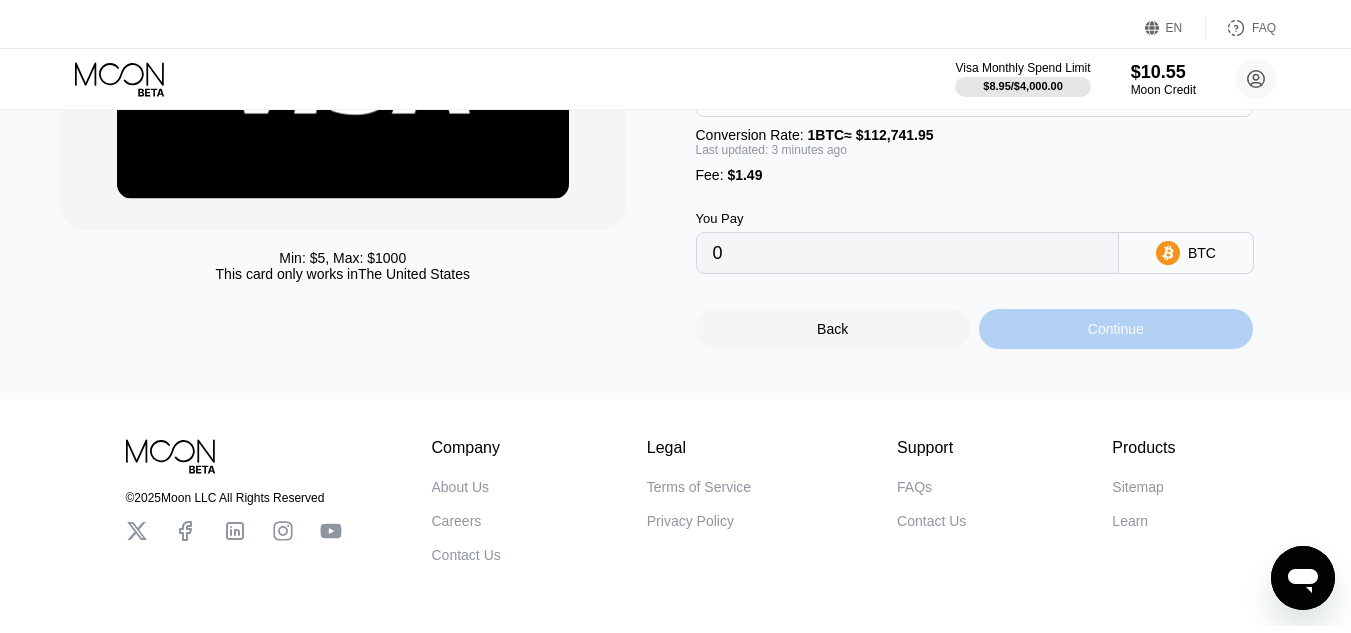scroll, scrollTop: 0, scrollLeft: 0, axis: both 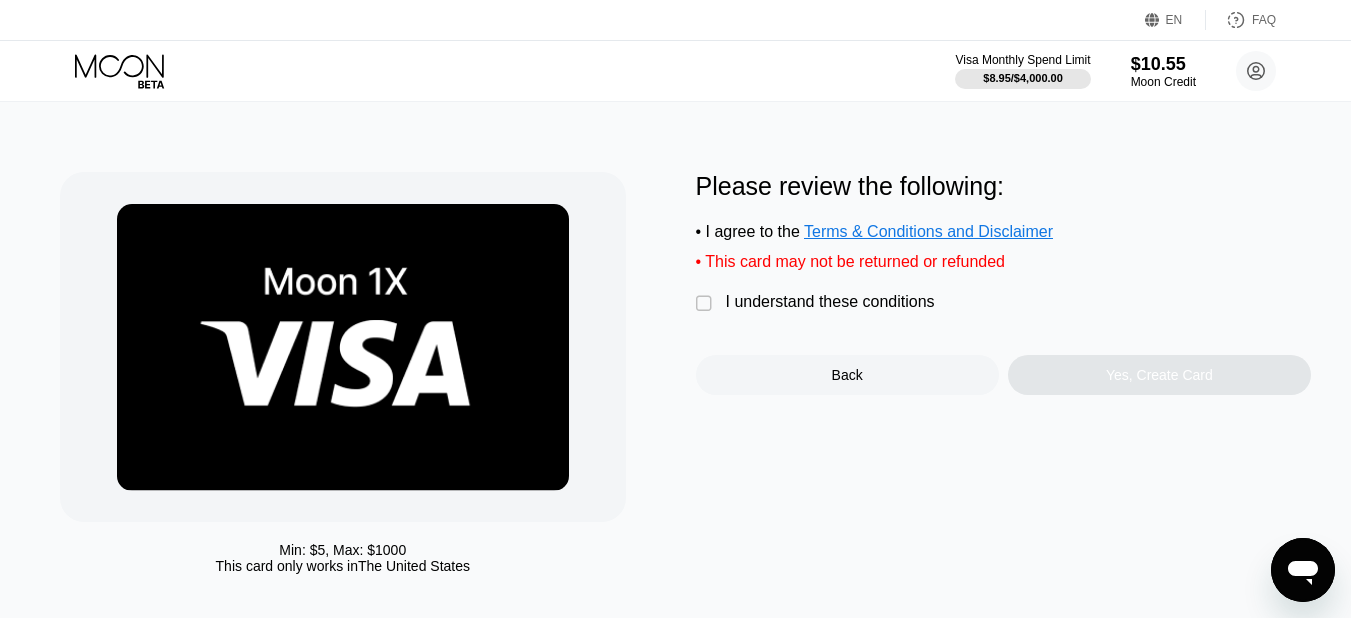 click on "" at bounding box center (706, 304) 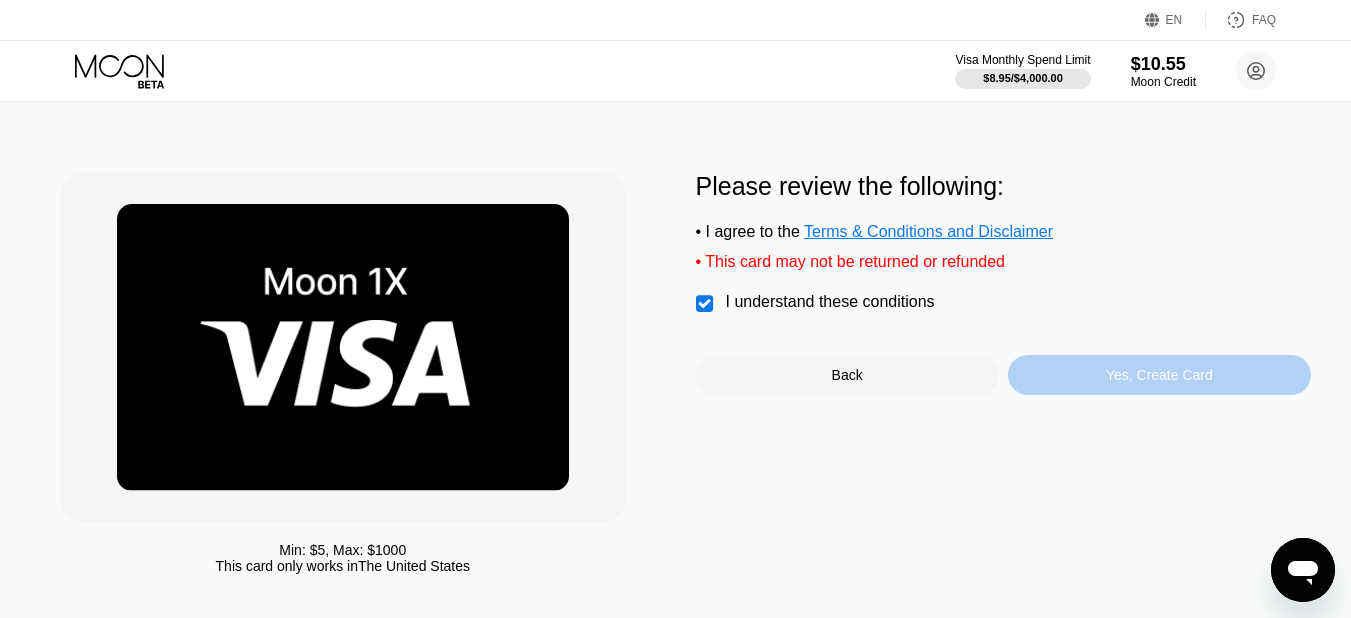 click on "Yes, Create Card" at bounding box center [1159, 375] 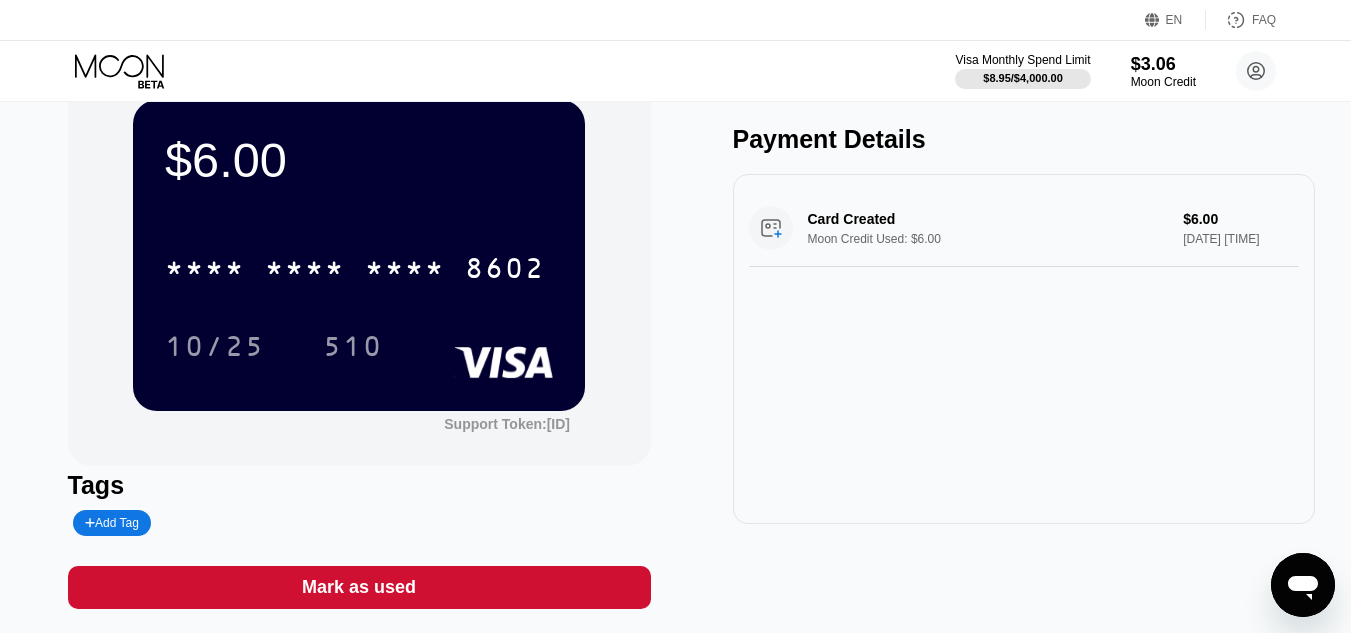 scroll, scrollTop: 0, scrollLeft: 0, axis: both 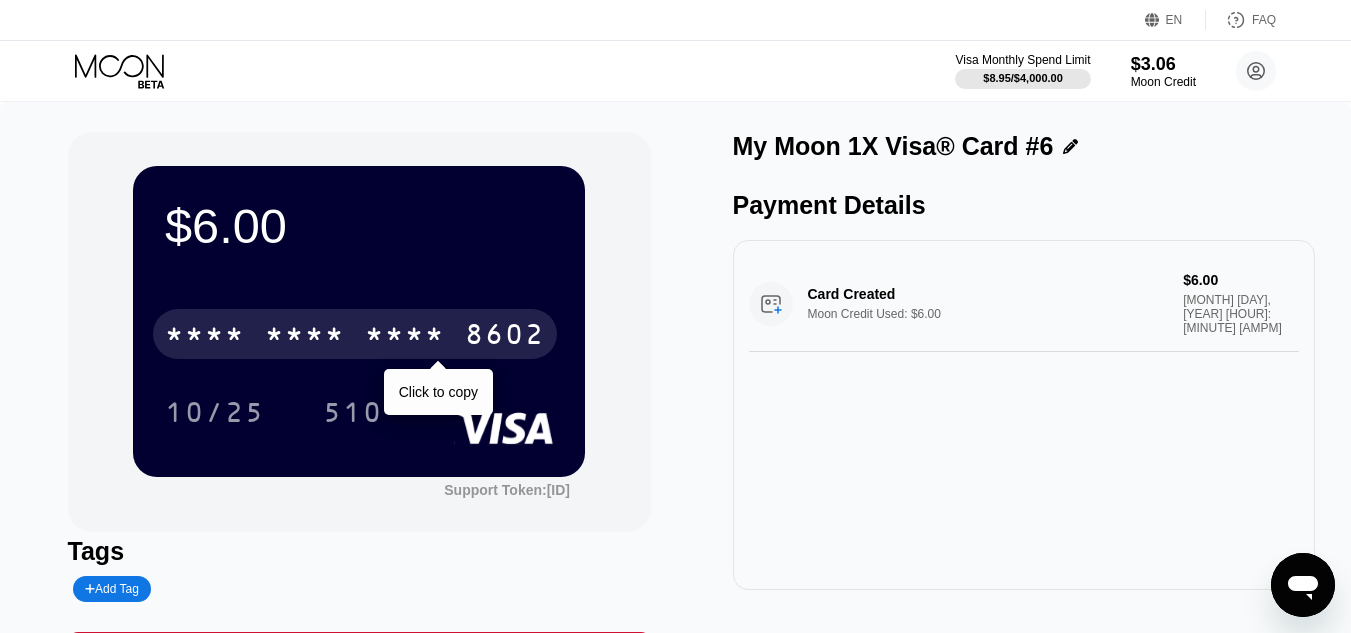 click on "* * * *" at bounding box center [305, 337] 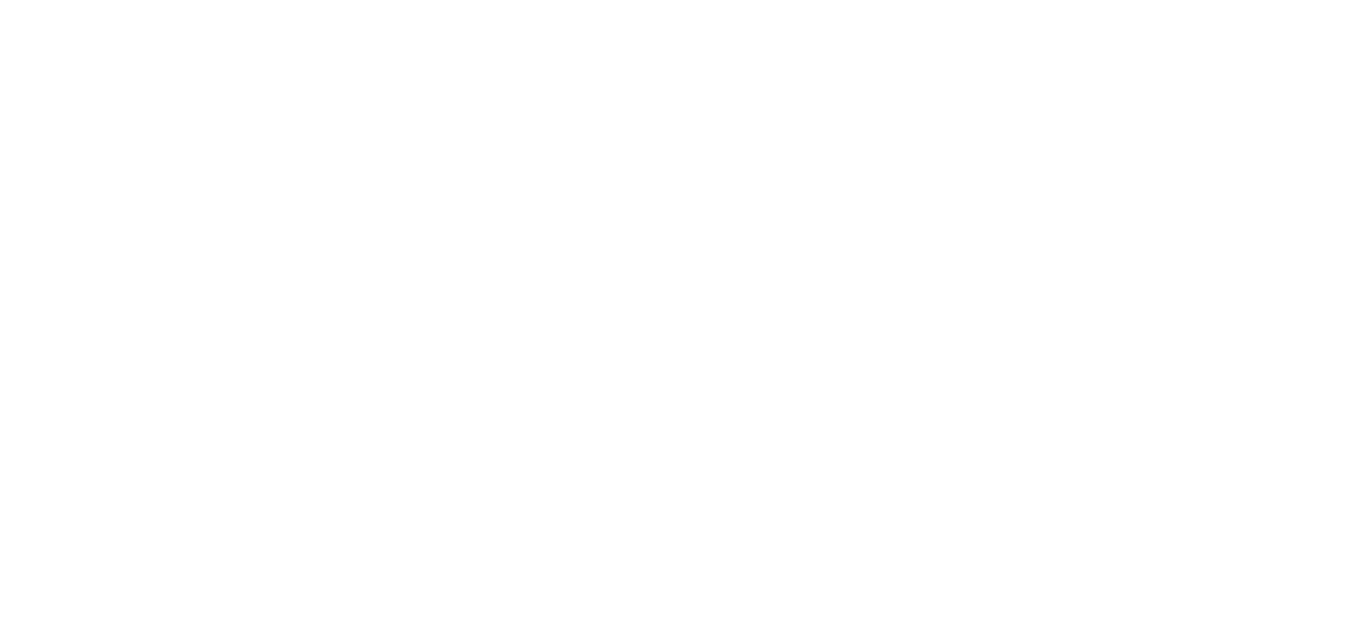 scroll, scrollTop: 0, scrollLeft: 0, axis: both 